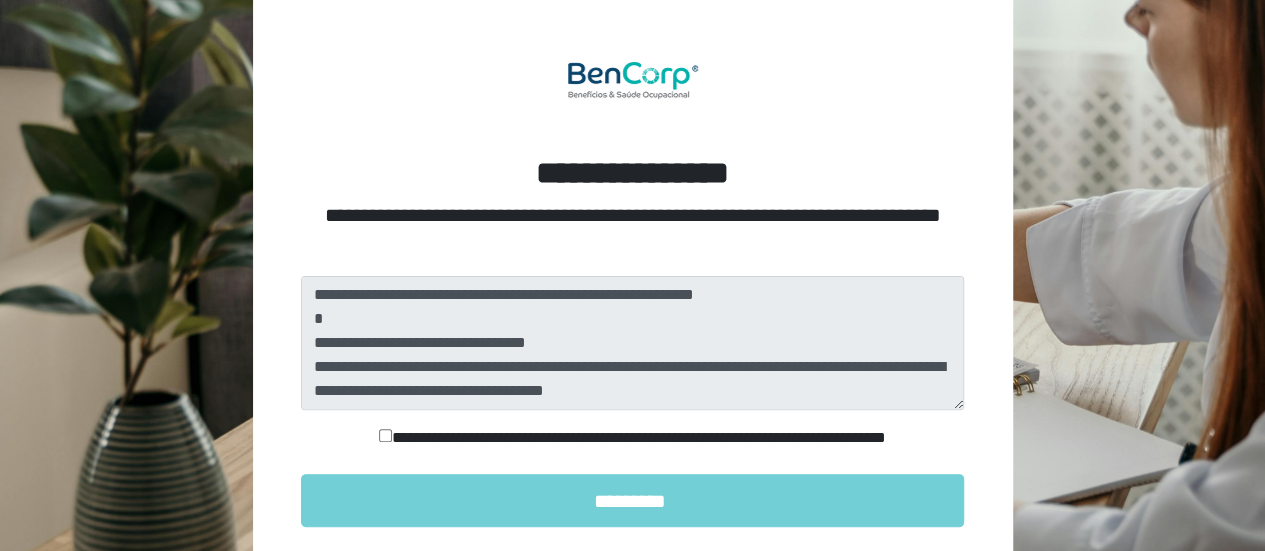 scroll, scrollTop: 256, scrollLeft: 0, axis: vertical 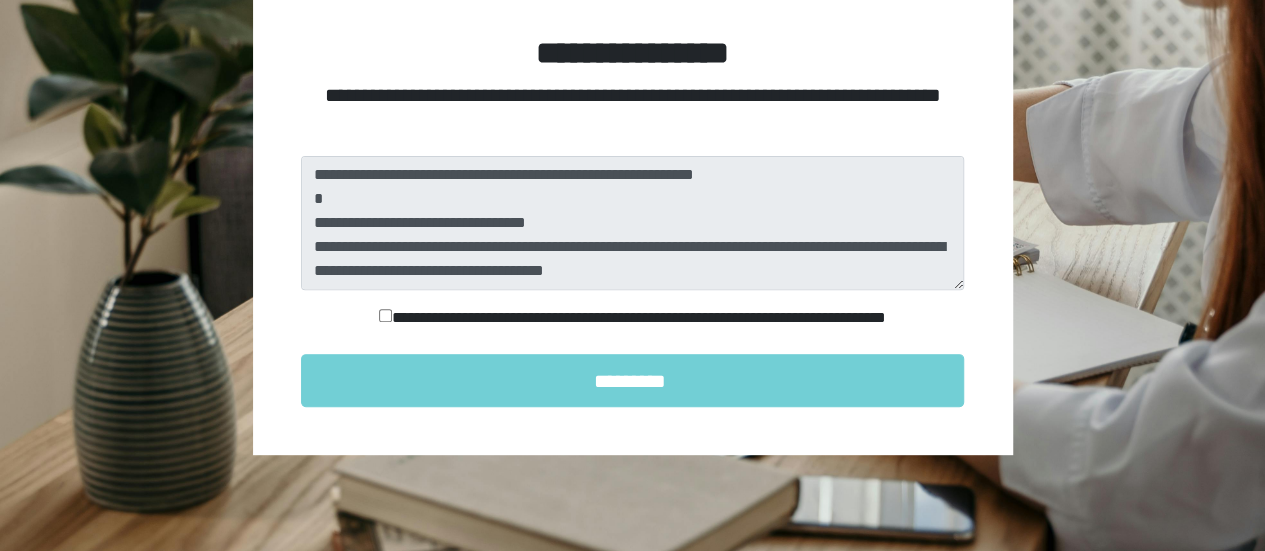 click on "**********" at bounding box center (633, 318) 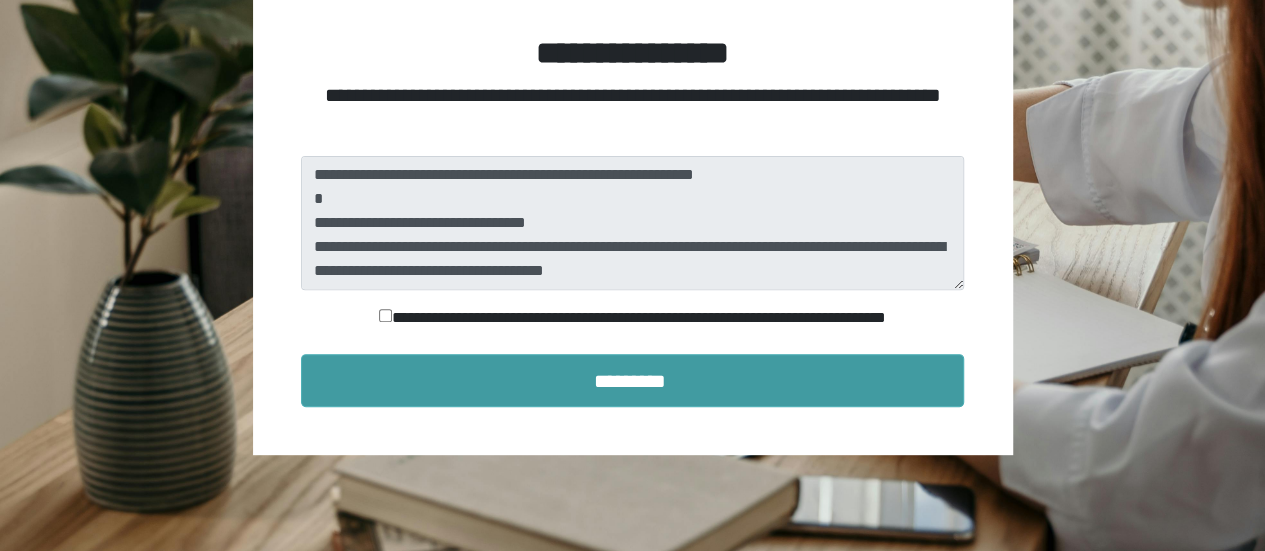click on "*********" at bounding box center [633, 381] 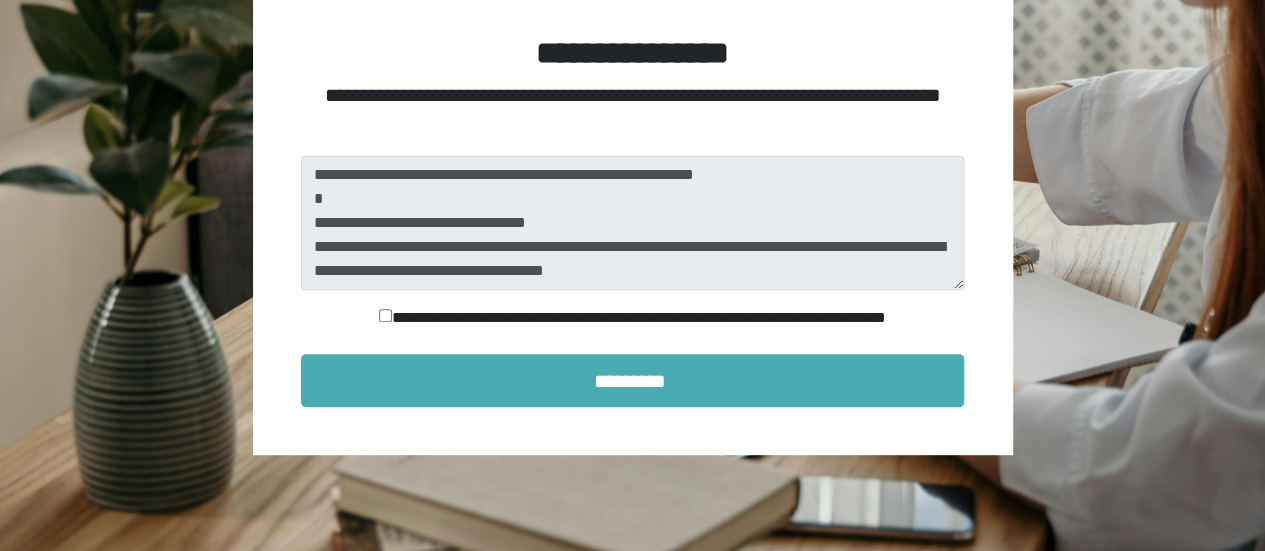 scroll, scrollTop: 190, scrollLeft: 0, axis: vertical 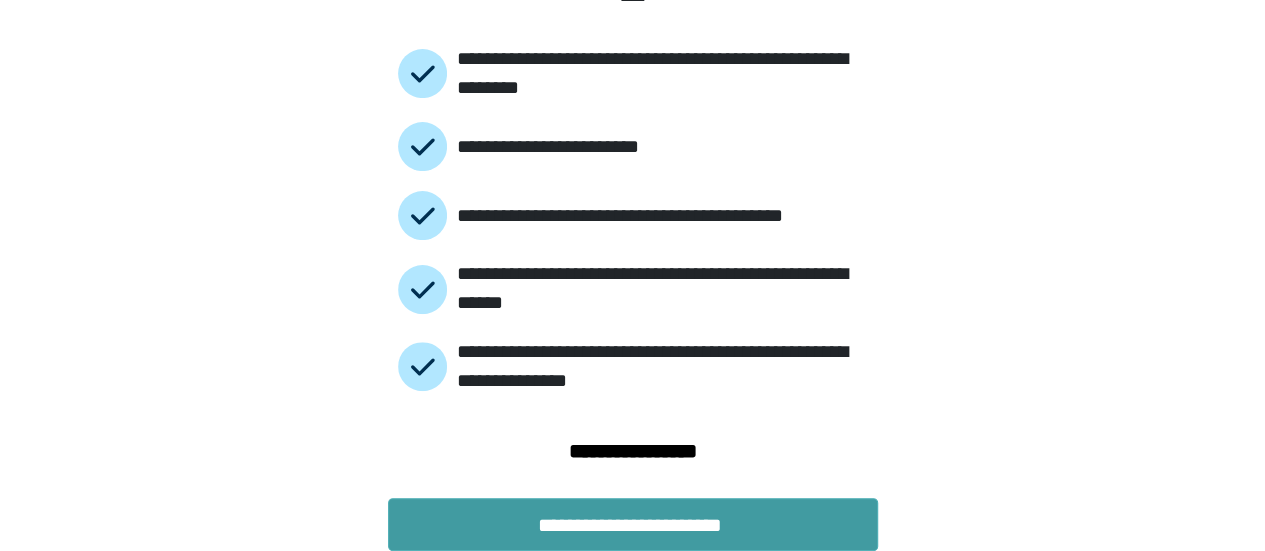 click on "**********" at bounding box center [633, 525] 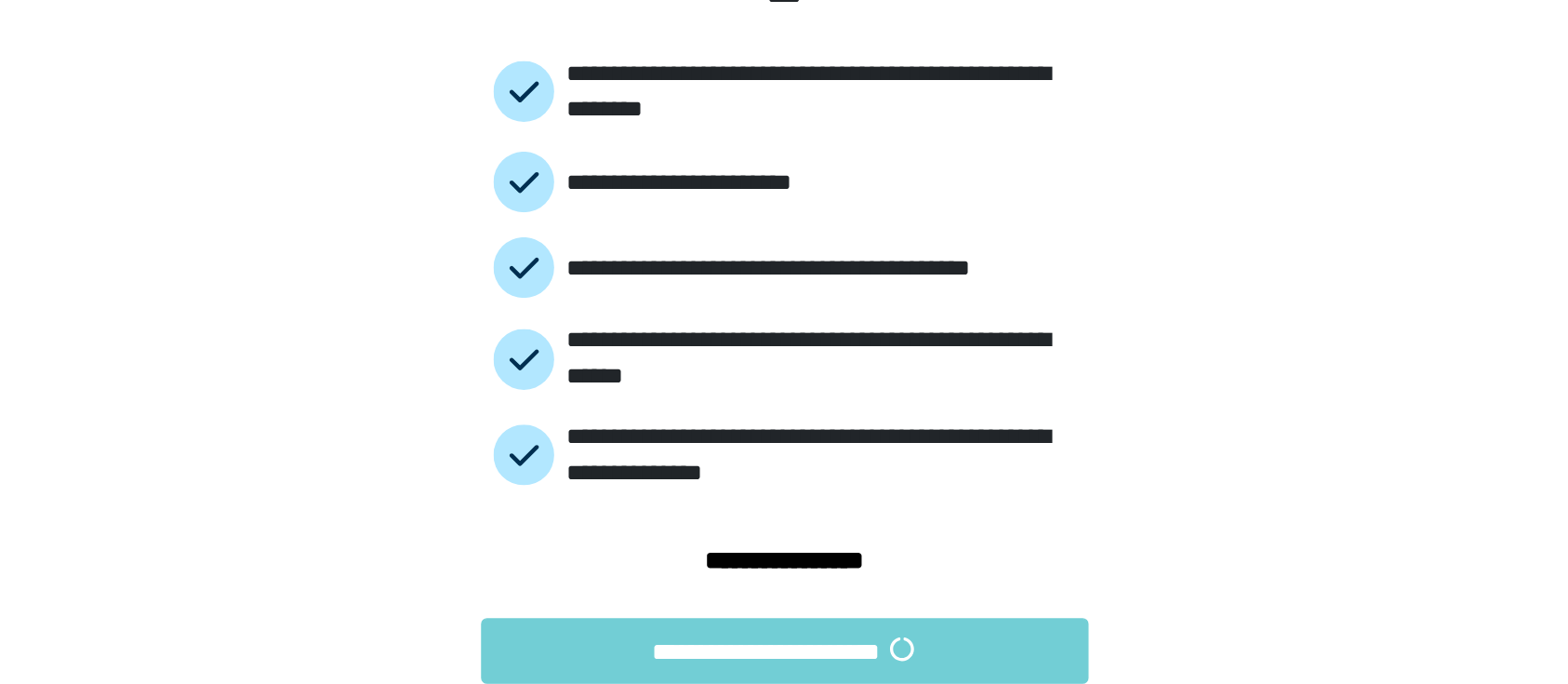 scroll, scrollTop: 0, scrollLeft: 0, axis: both 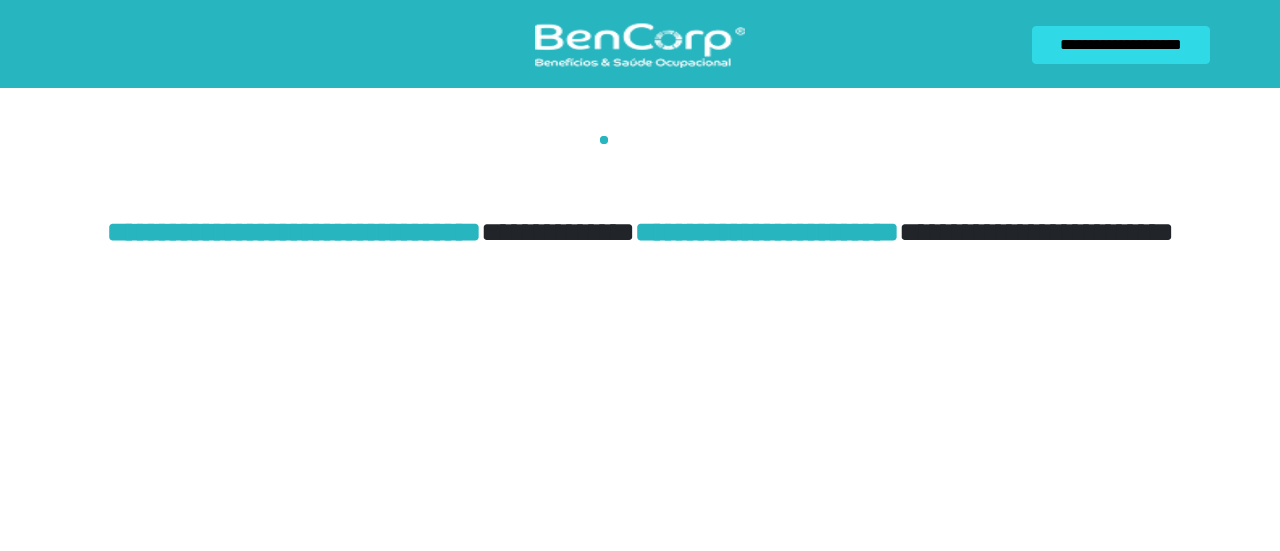 drag, startPoint x: 796, startPoint y: 427, endPoint x: 790, endPoint y: 43, distance: 384.04688 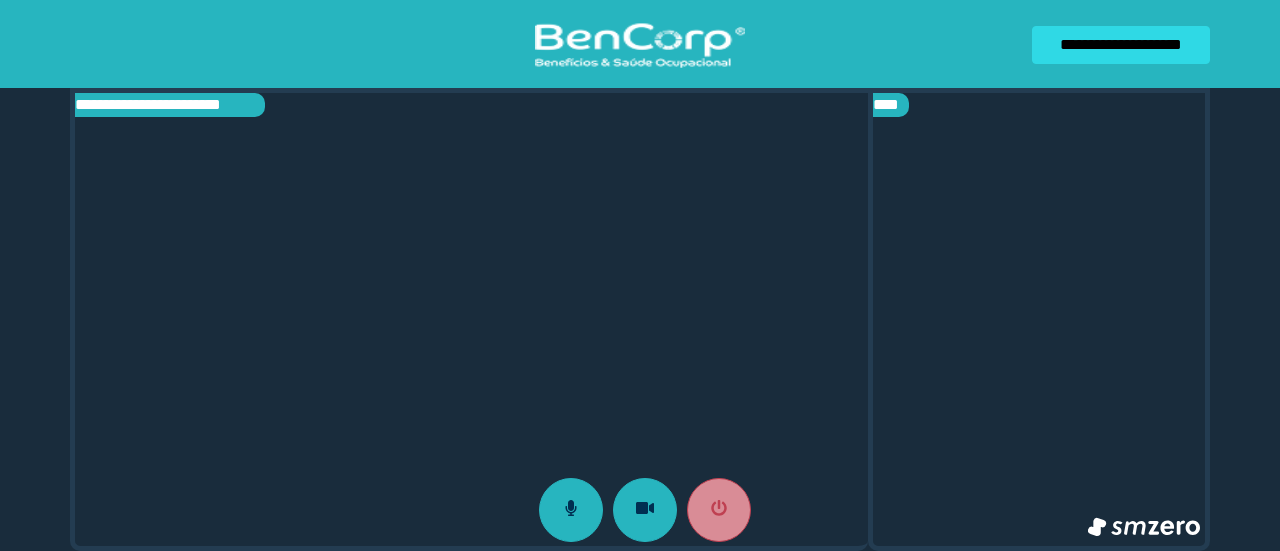 click at bounding box center (471, 319) 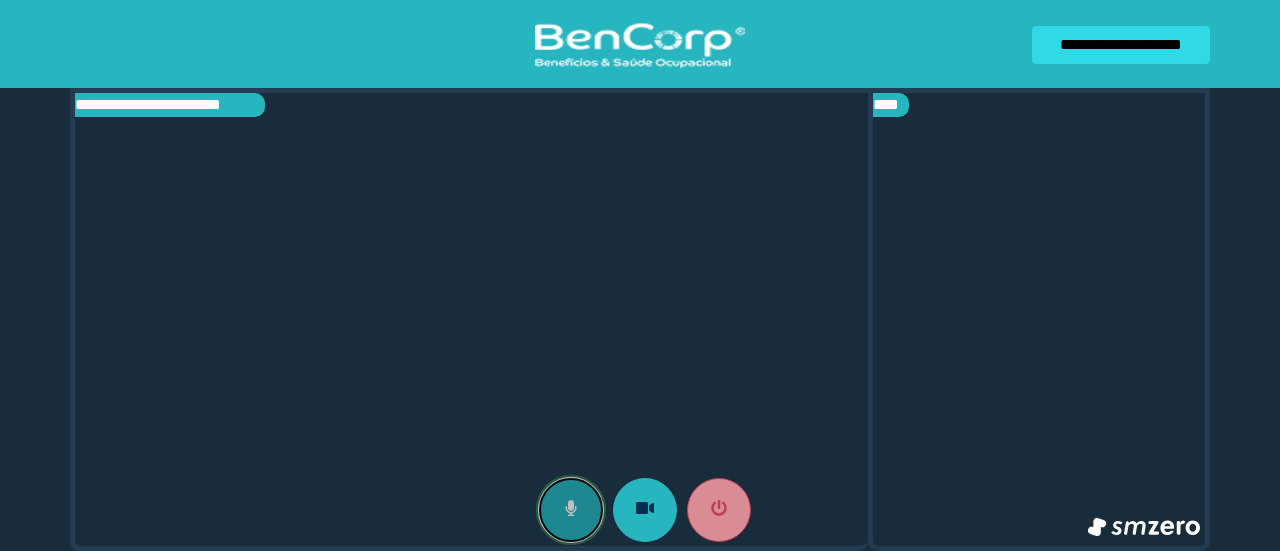 drag, startPoint x: 575, startPoint y: 506, endPoint x: 572, endPoint y: 537, distance: 31.144823 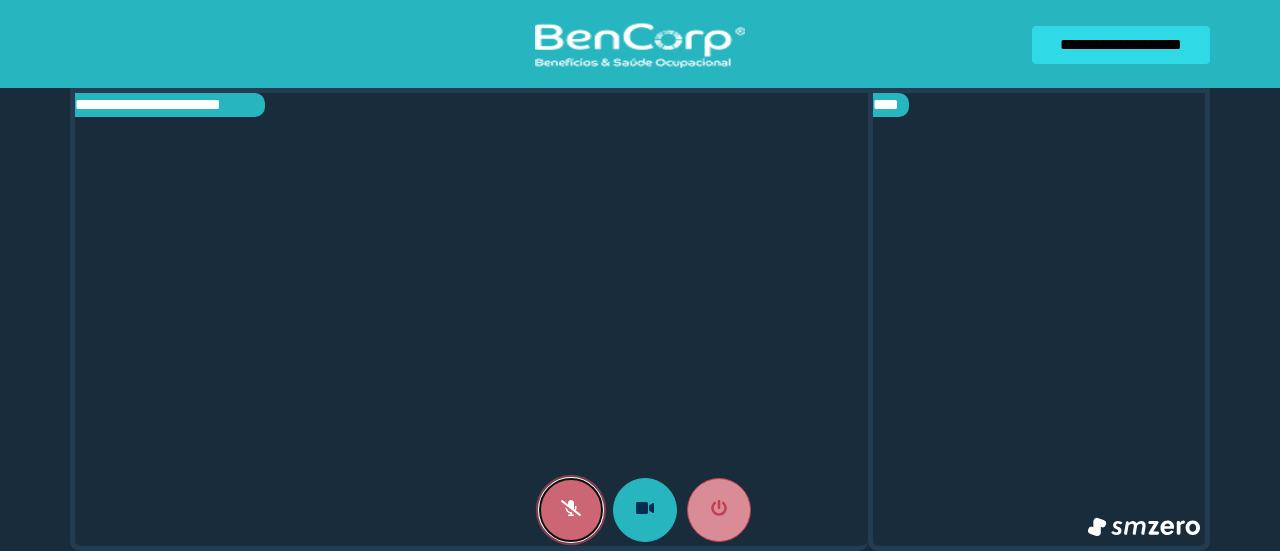 click at bounding box center [571, 510] 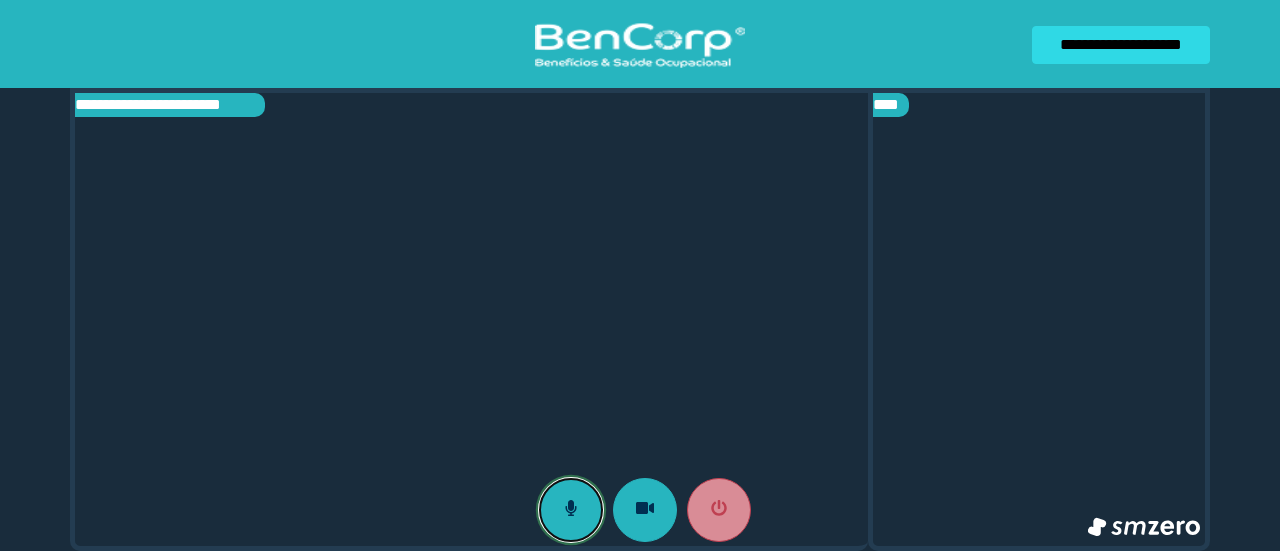 type 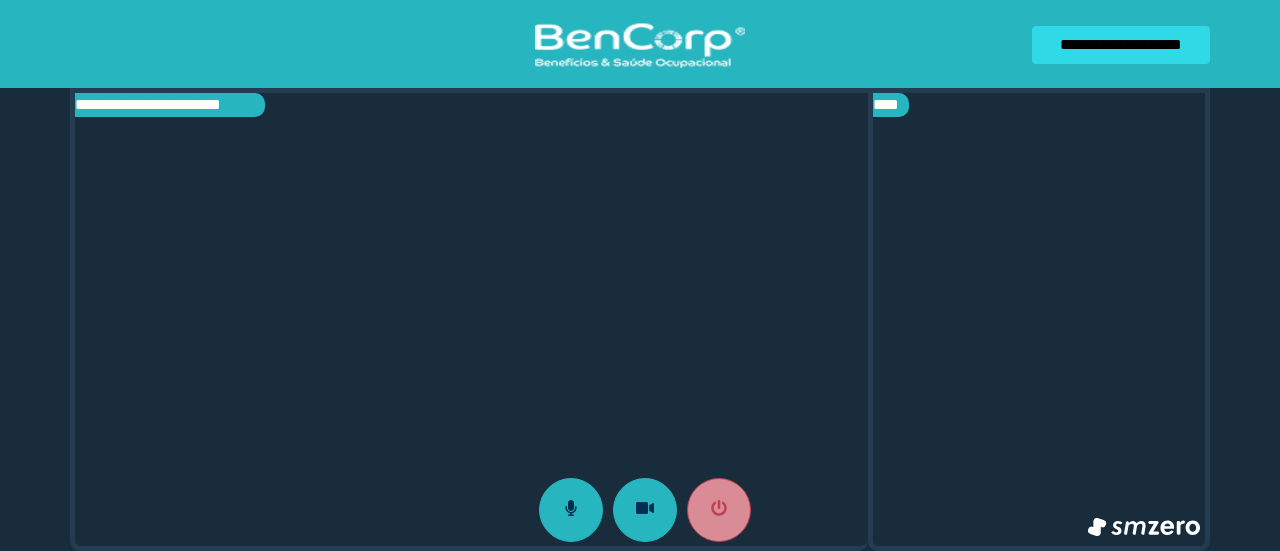 click on "**********" at bounding box center (1121, 44) 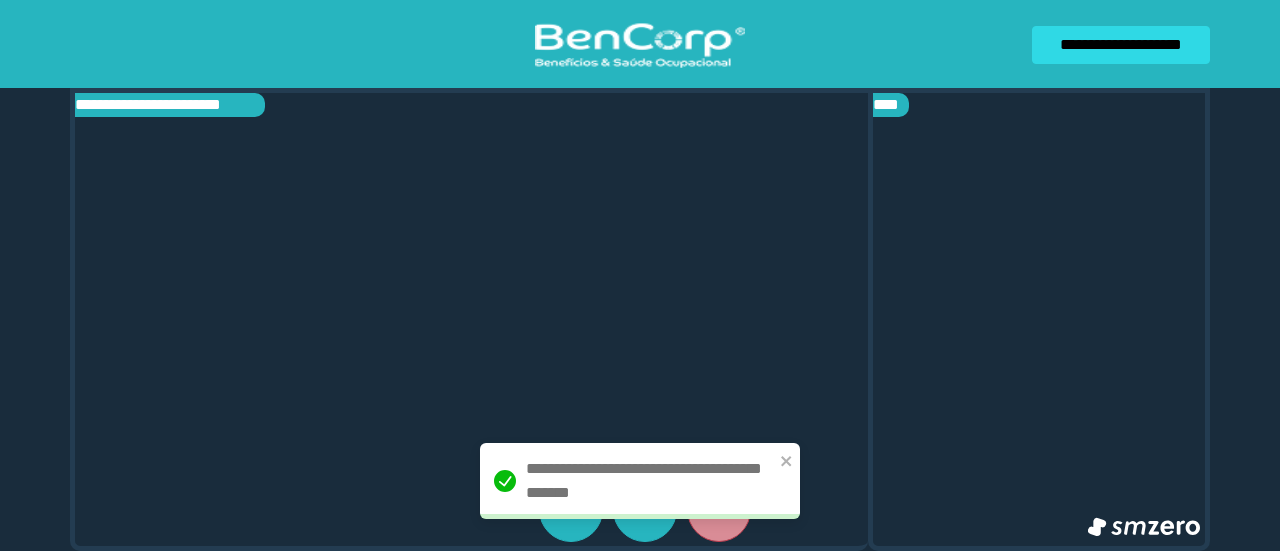 click on "**********" at bounding box center (1121, 44) 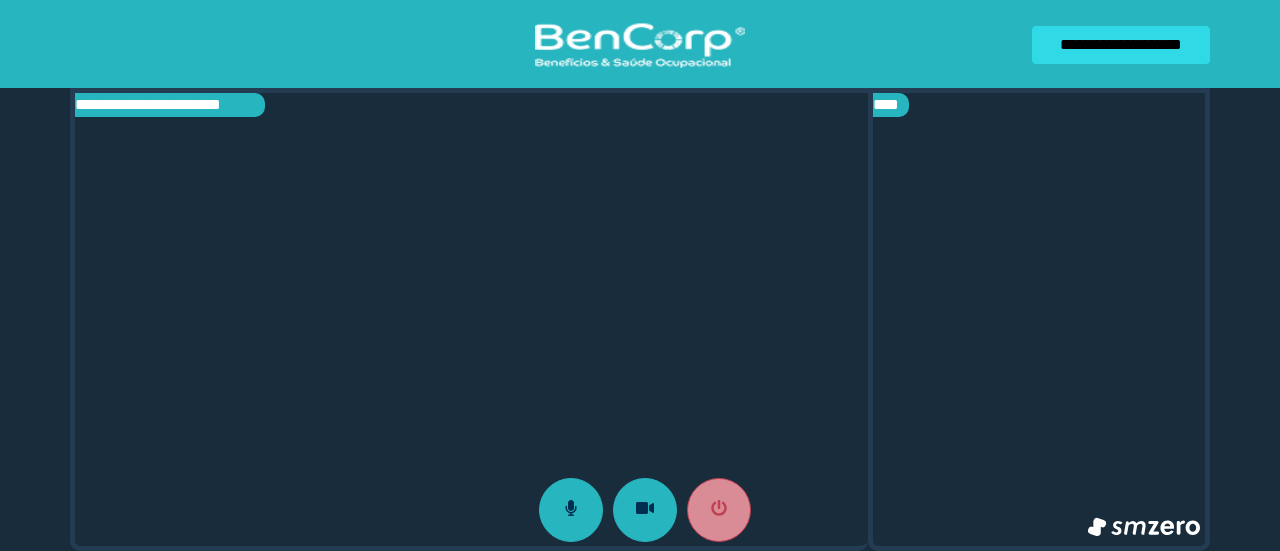 click on "**********" at bounding box center [1121, 44] 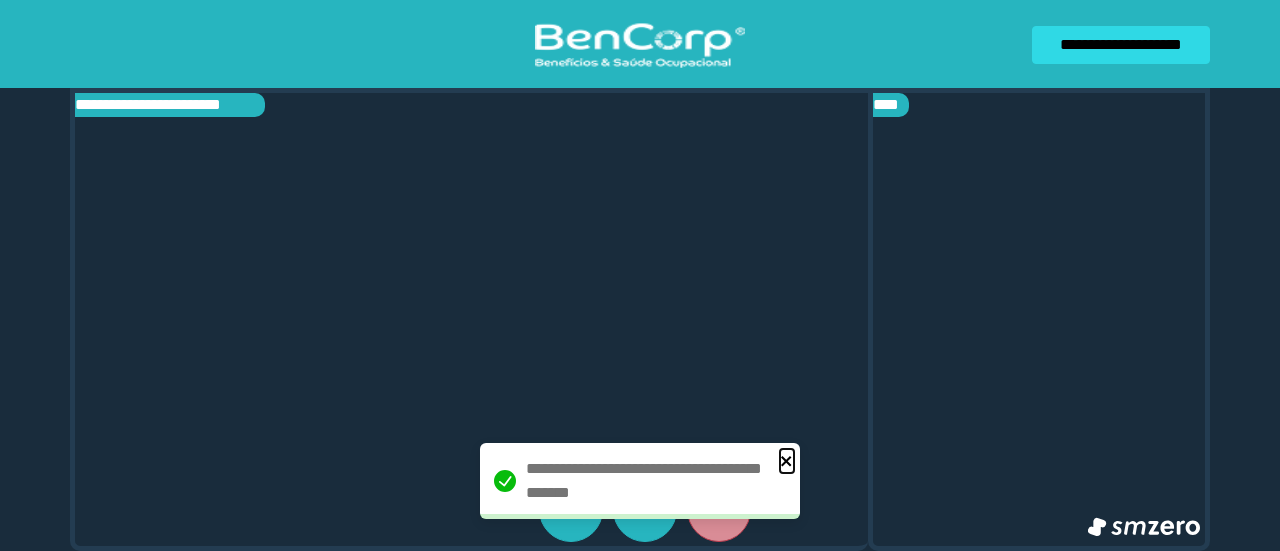 click 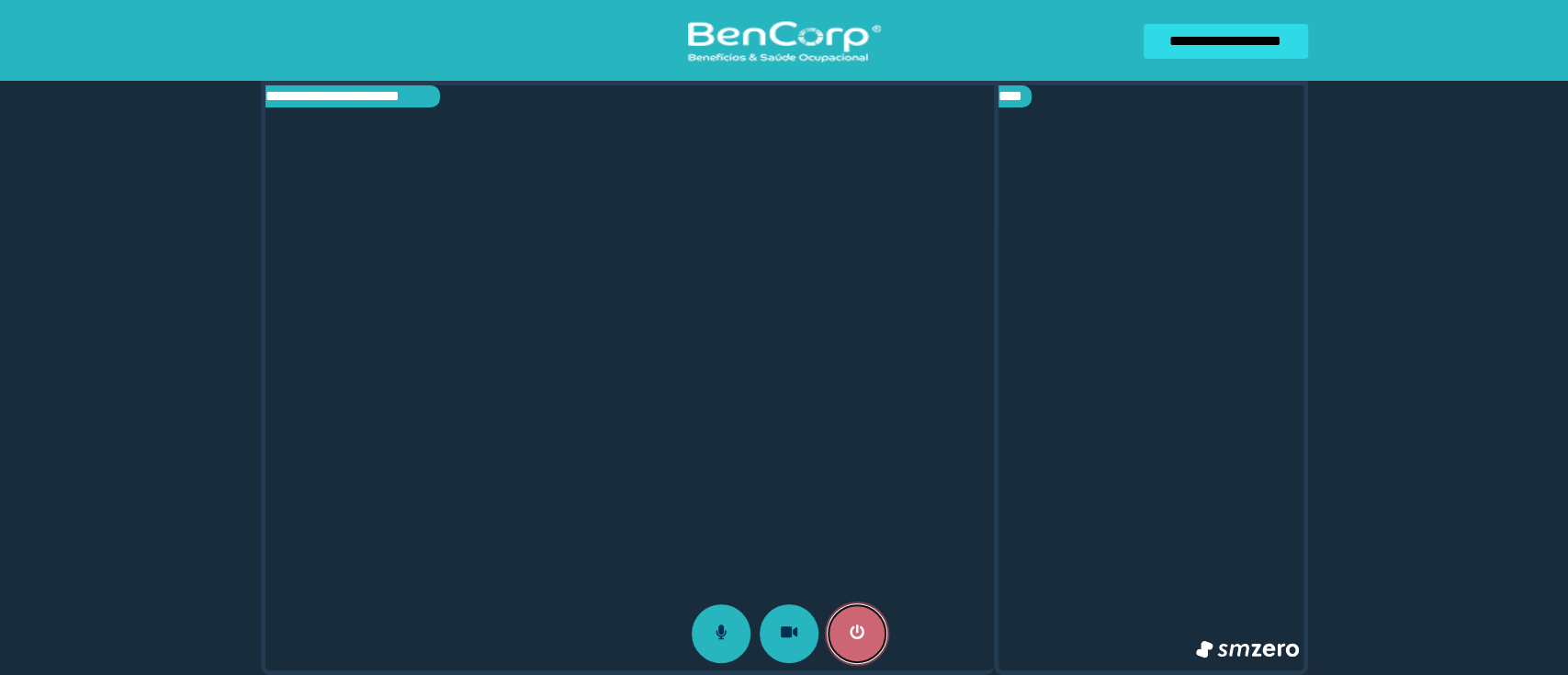 click at bounding box center [857, 634] 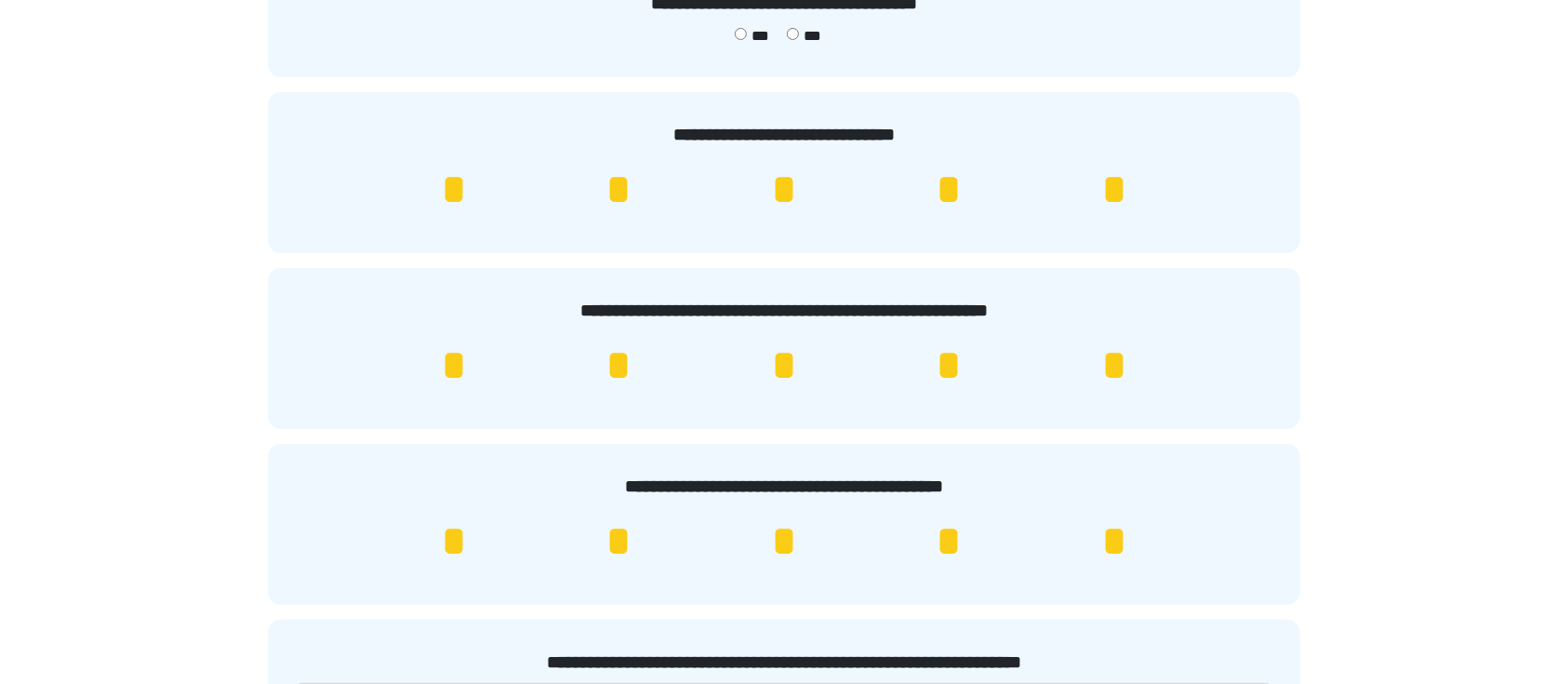 scroll, scrollTop: 372, scrollLeft: 0, axis: vertical 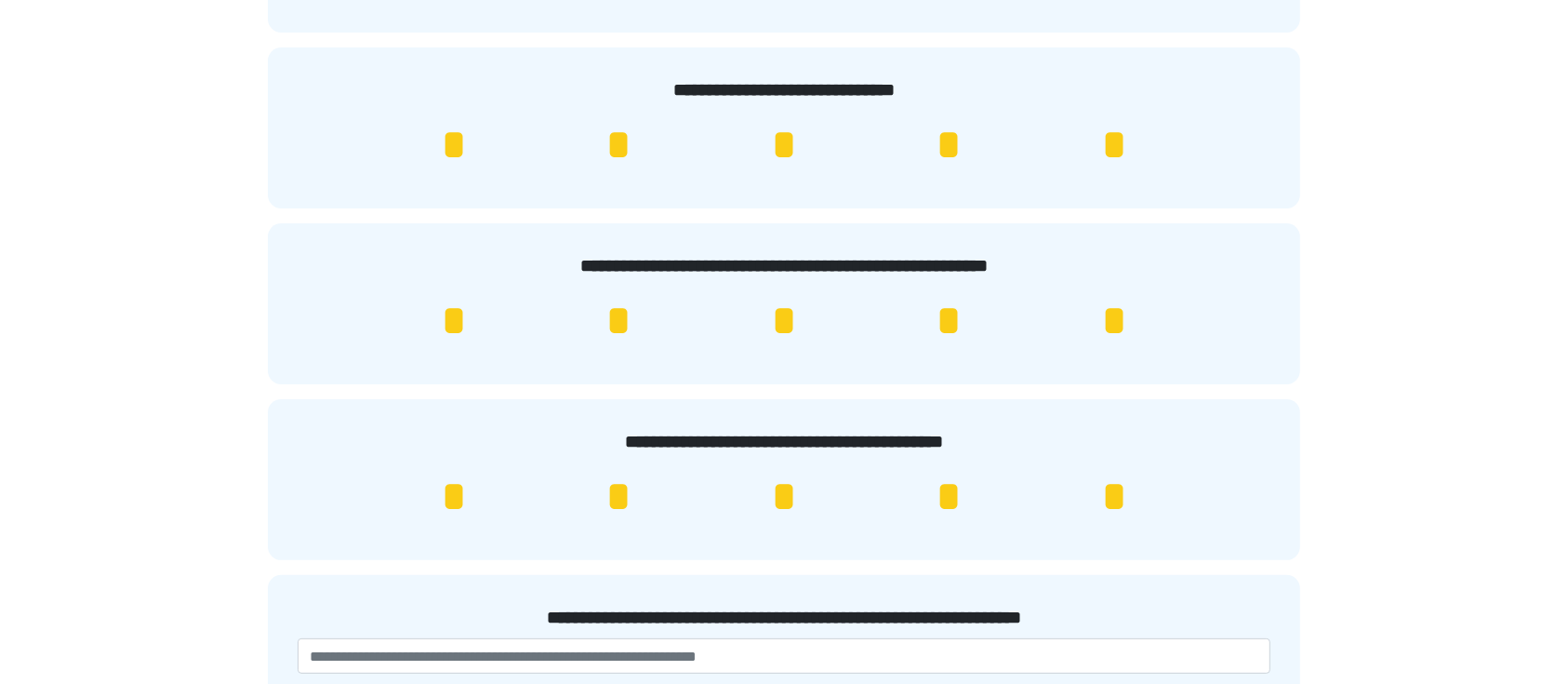 click on "*" at bounding box center (1114, 145) 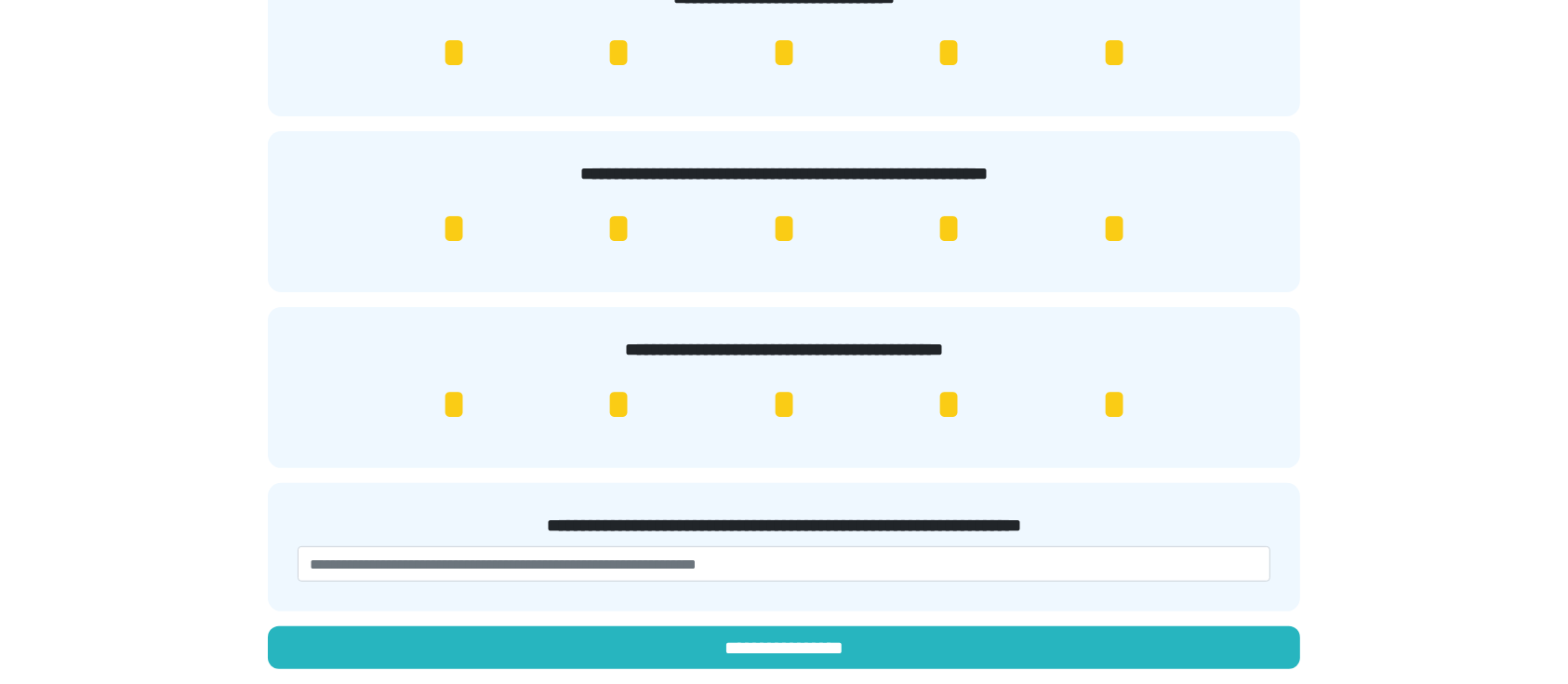 click on "*" at bounding box center [1114, 405] 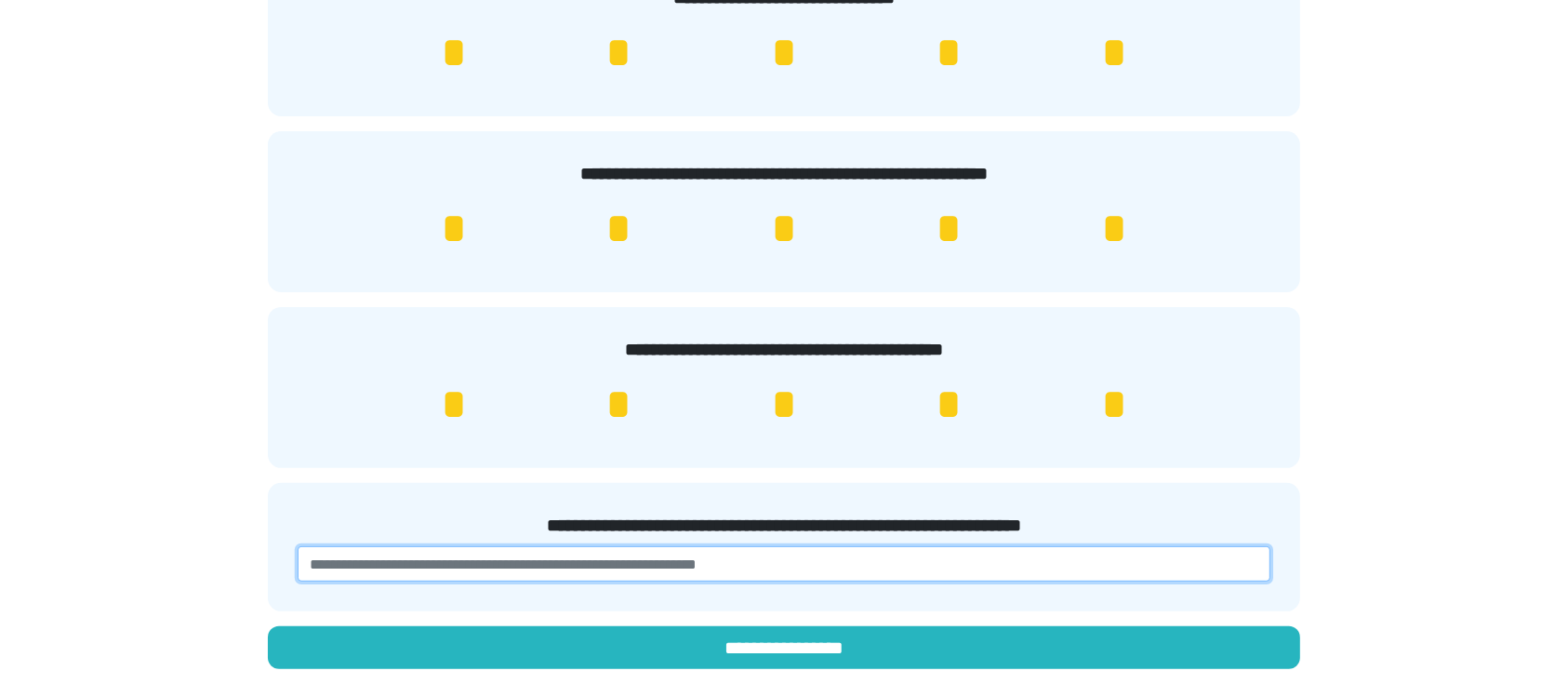 click at bounding box center (784, 564) 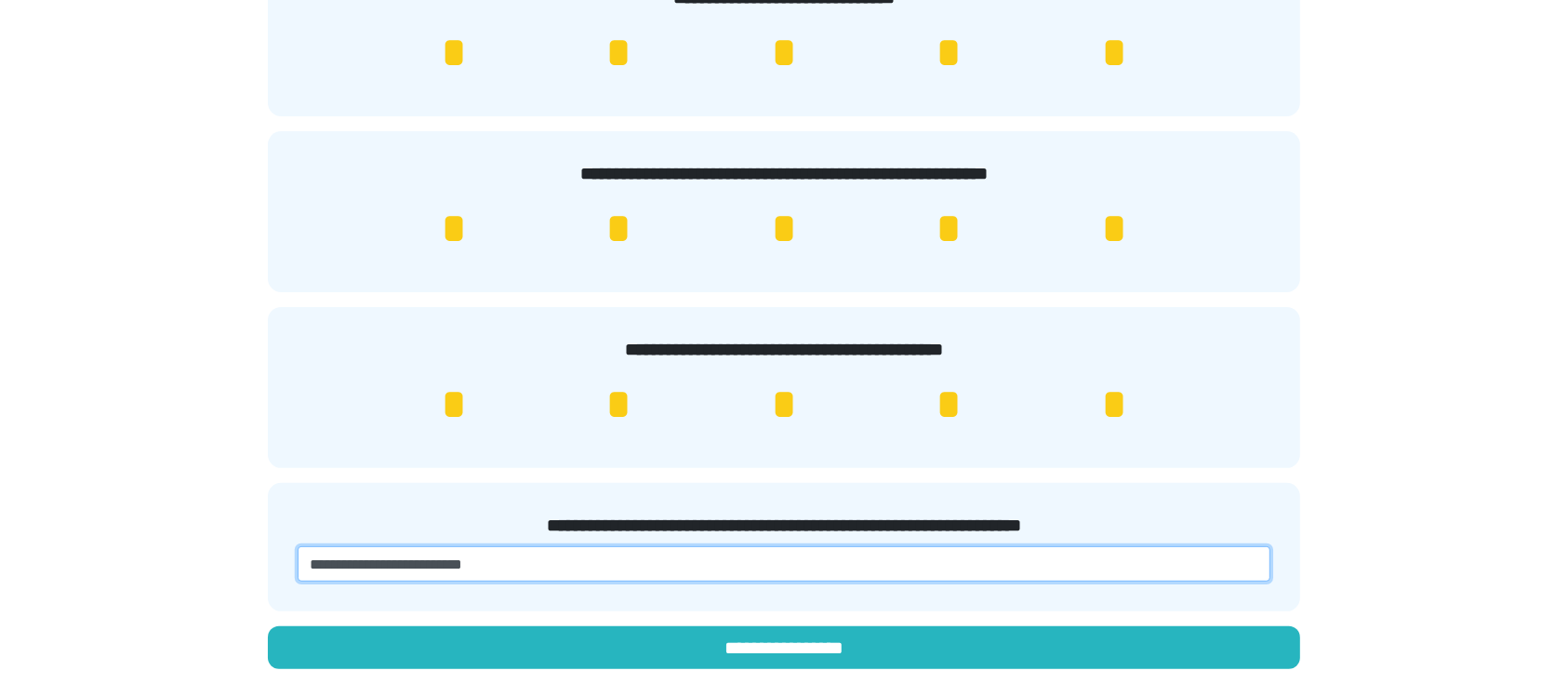 drag, startPoint x: 365, startPoint y: 562, endPoint x: 373, endPoint y: 584, distance: 23.4094 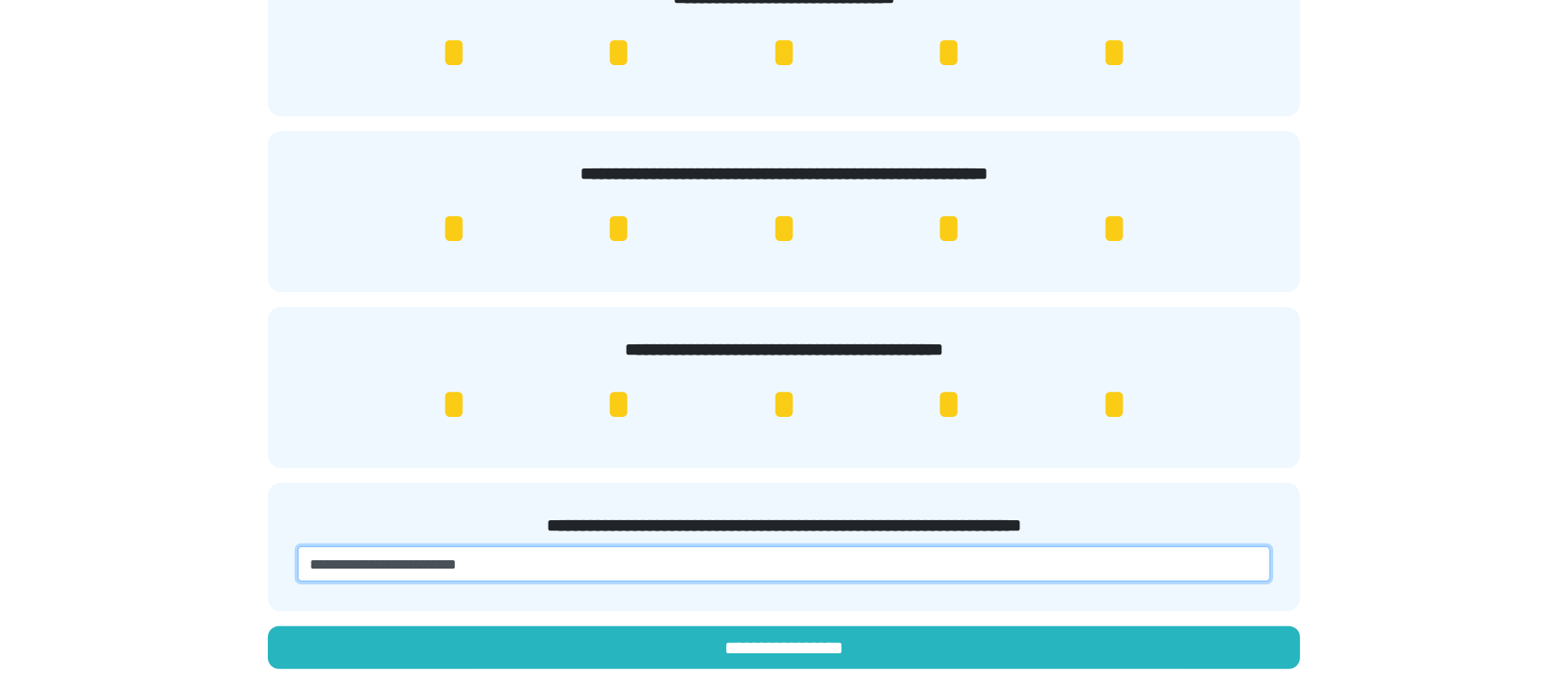 click at bounding box center [784, 564] 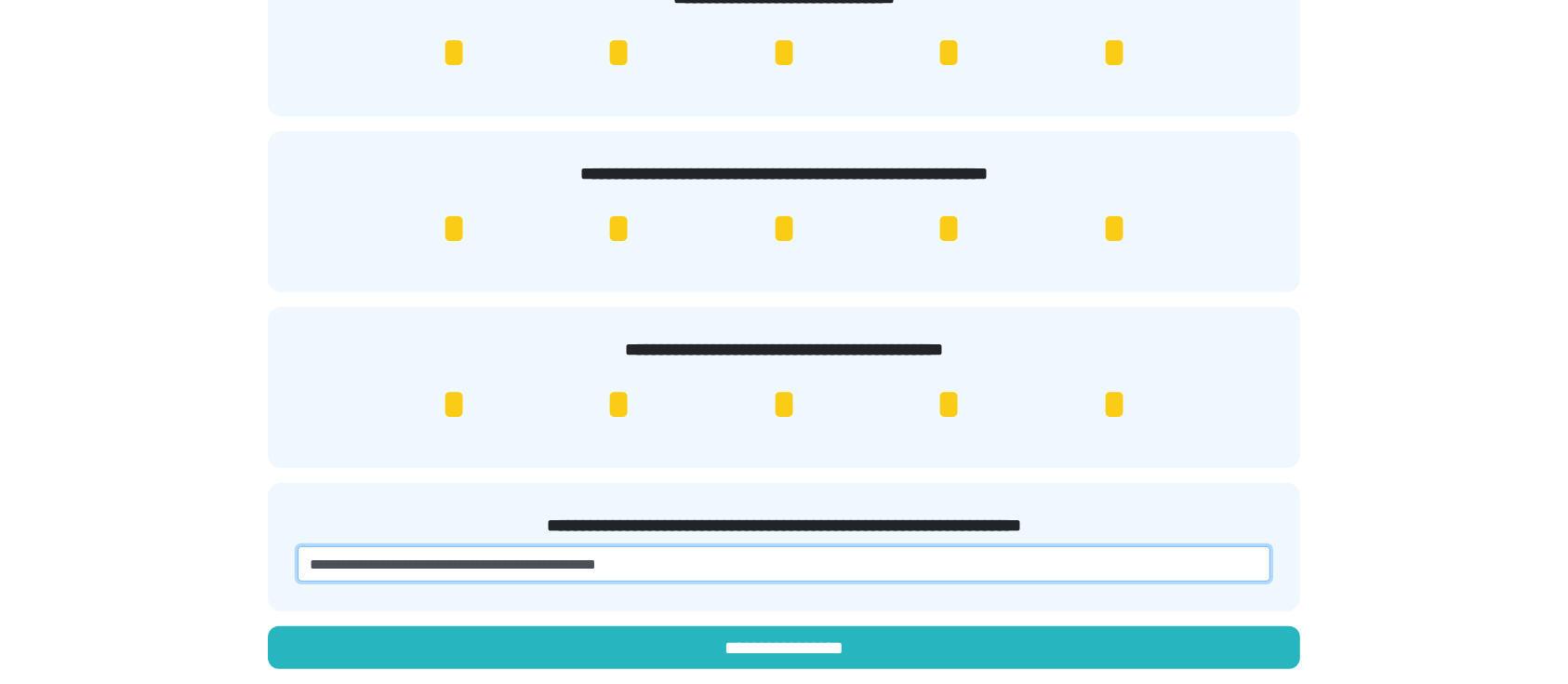 click at bounding box center (784, 564) 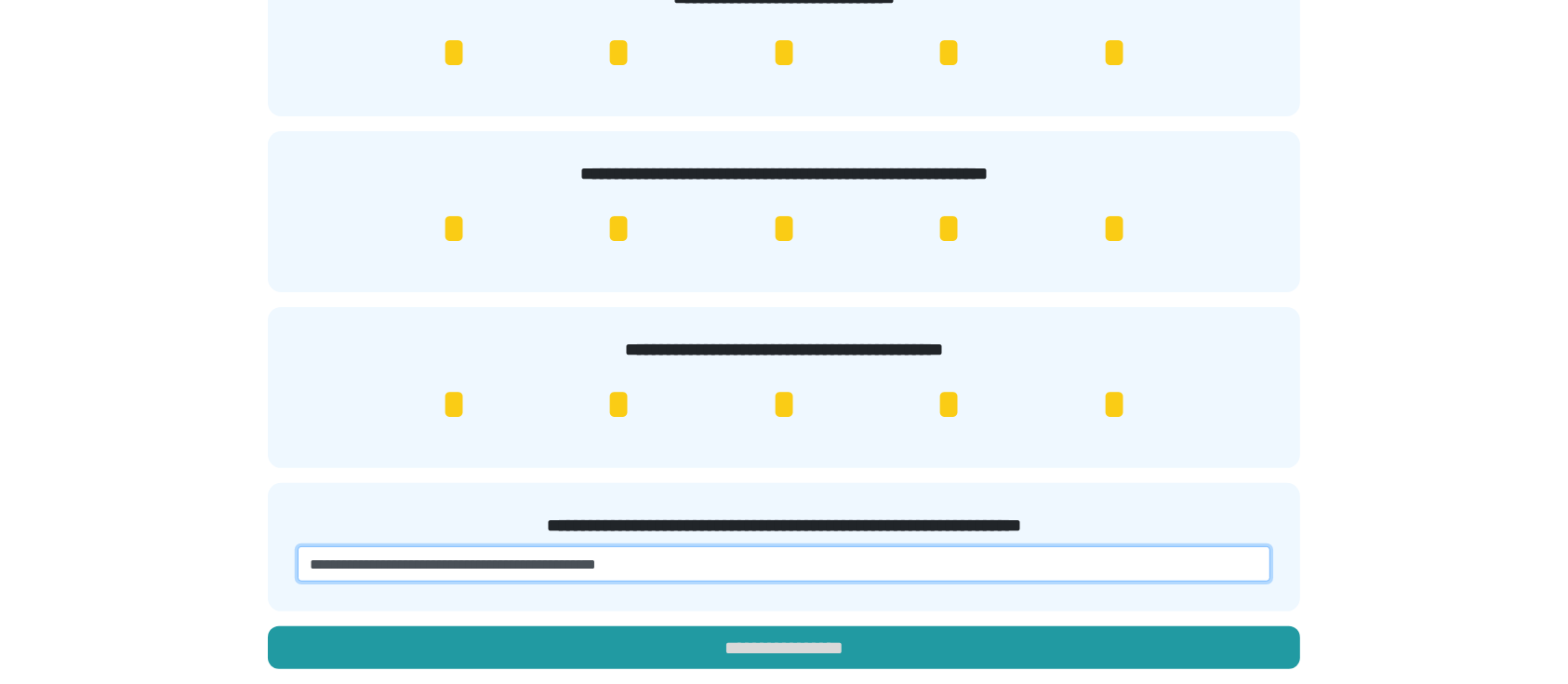 type on "**********" 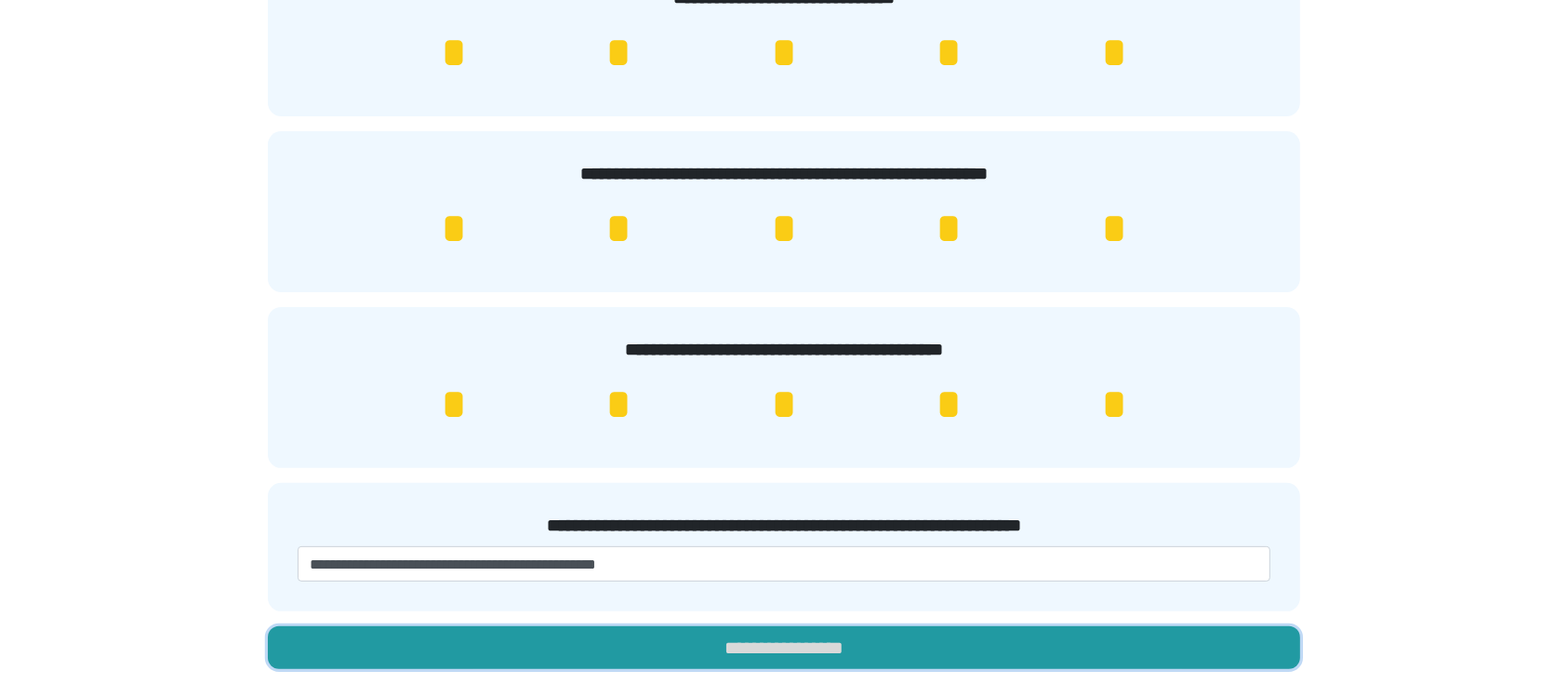 click on "**********" at bounding box center [784, 648] 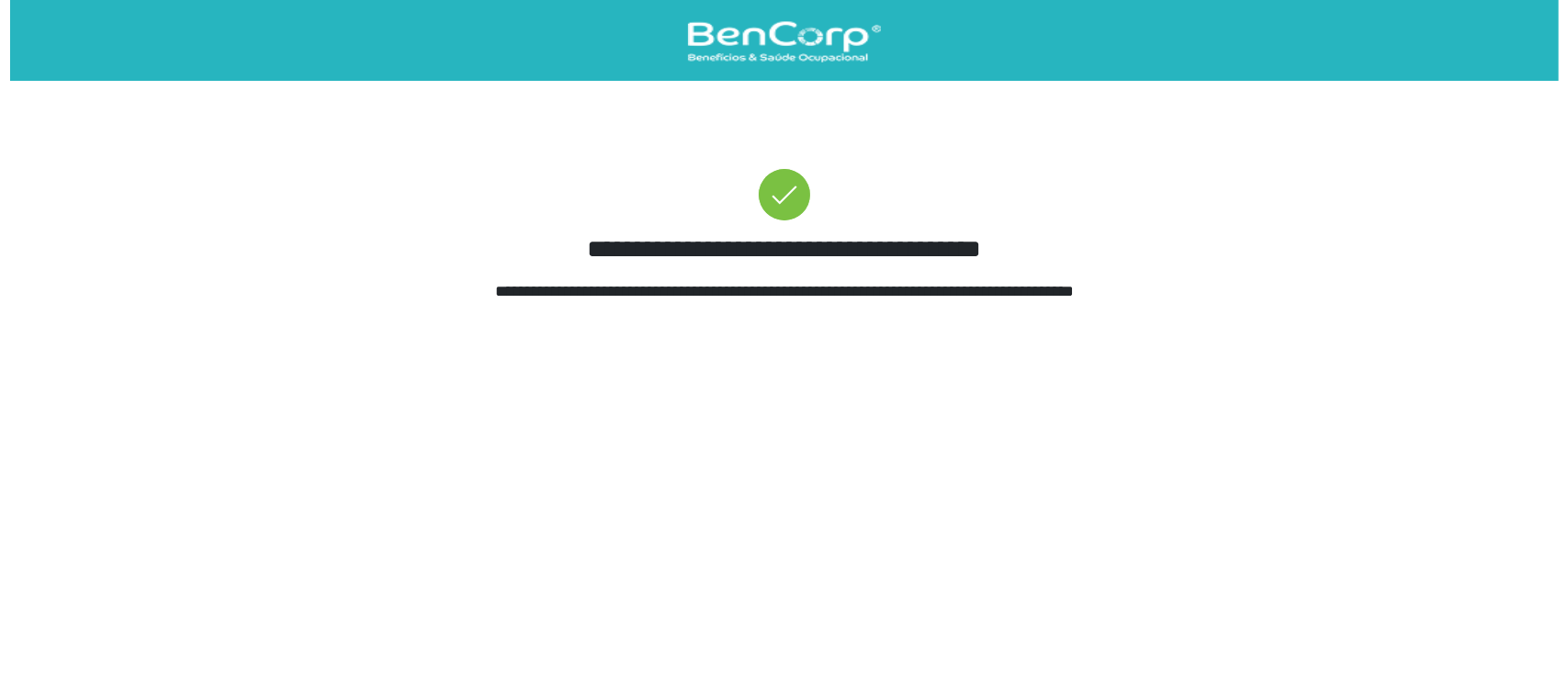 scroll, scrollTop: 0, scrollLeft: 0, axis: both 